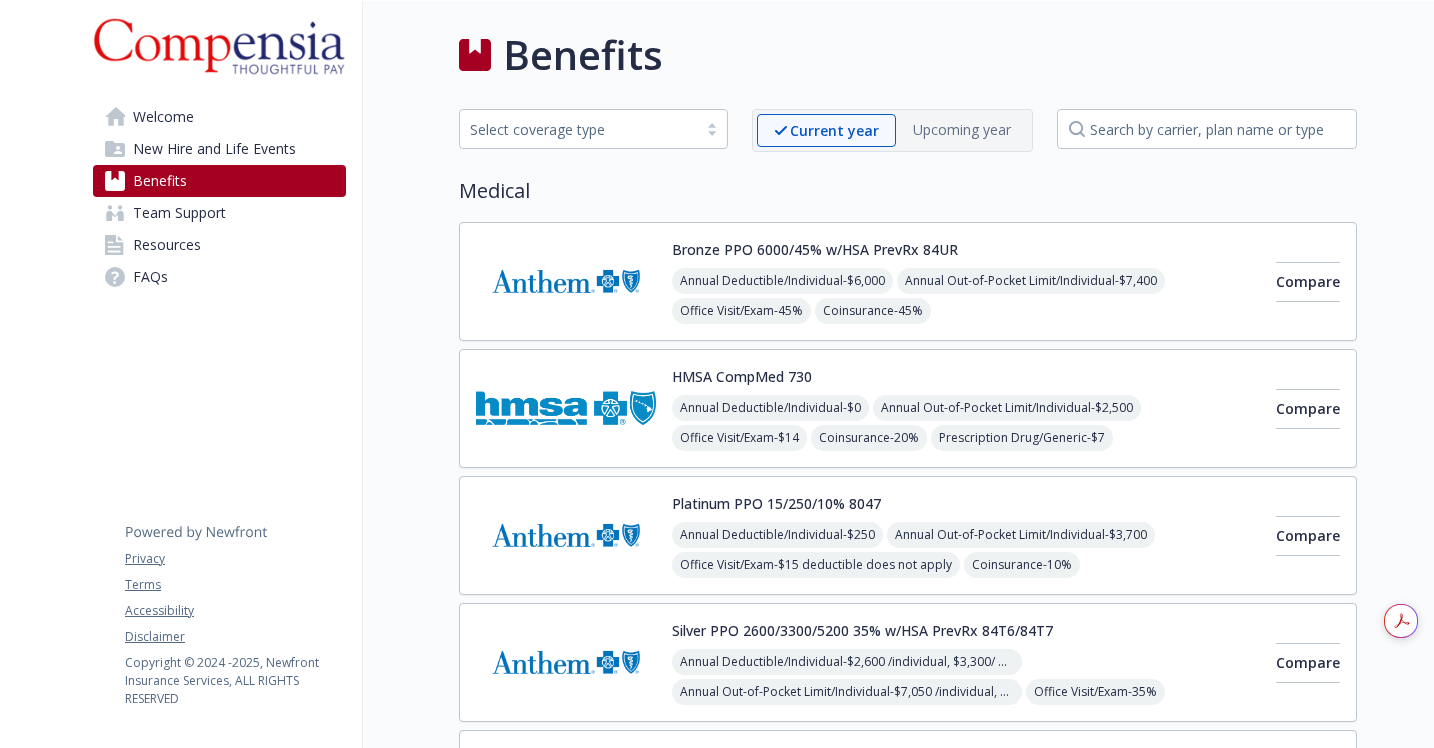 scroll, scrollTop: 0, scrollLeft: 0, axis: both 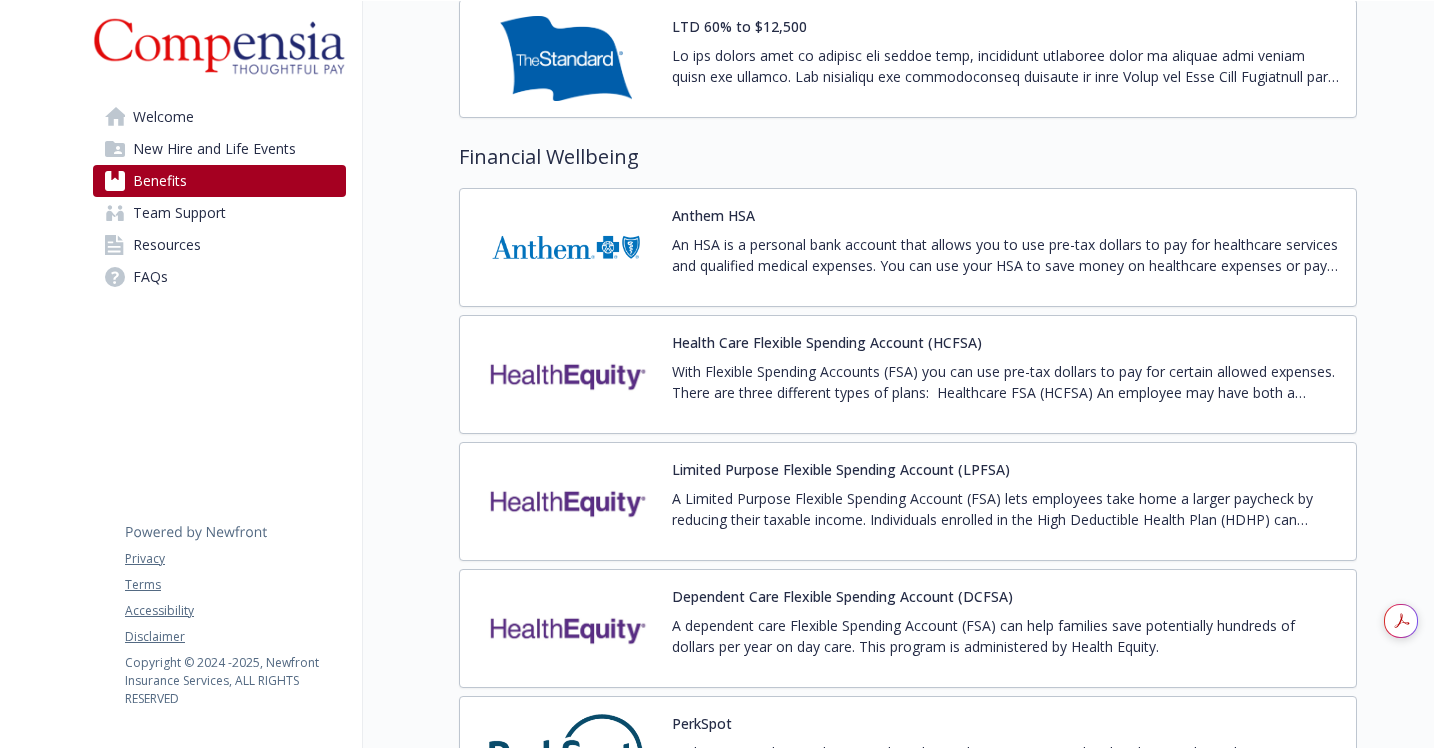 click at bounding box center [566, 247] 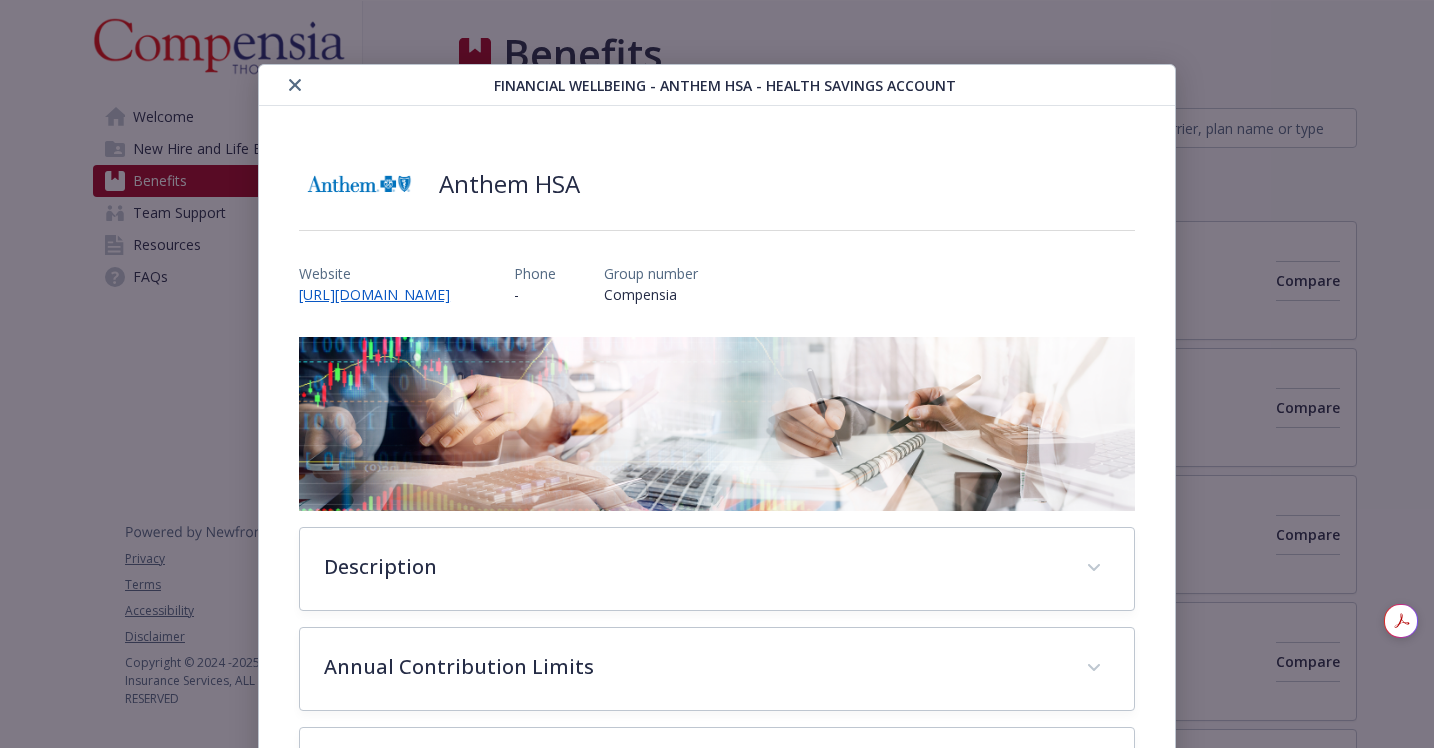 scroll, scrollTop: 1741, scrollLeft: 0, axis: vertical 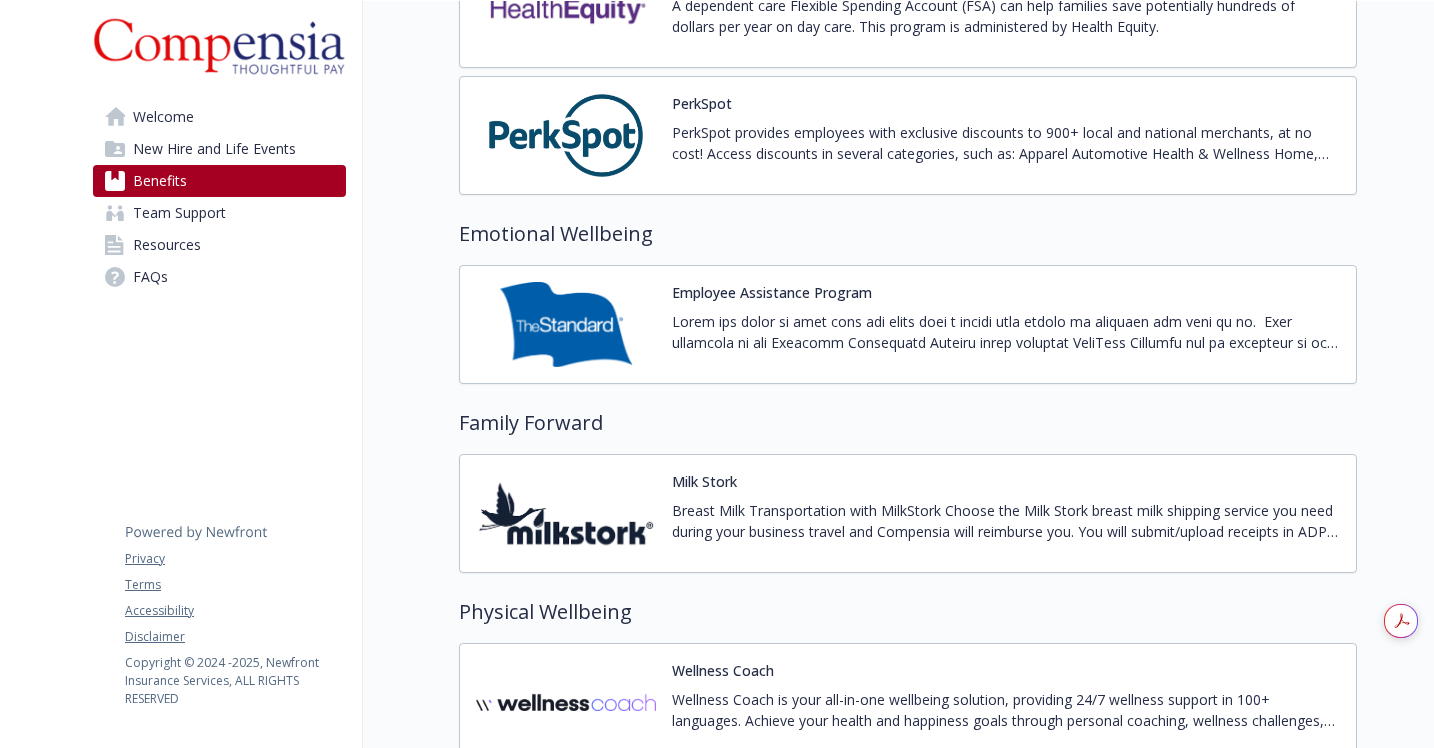 click at bounding box center [1006, 332] 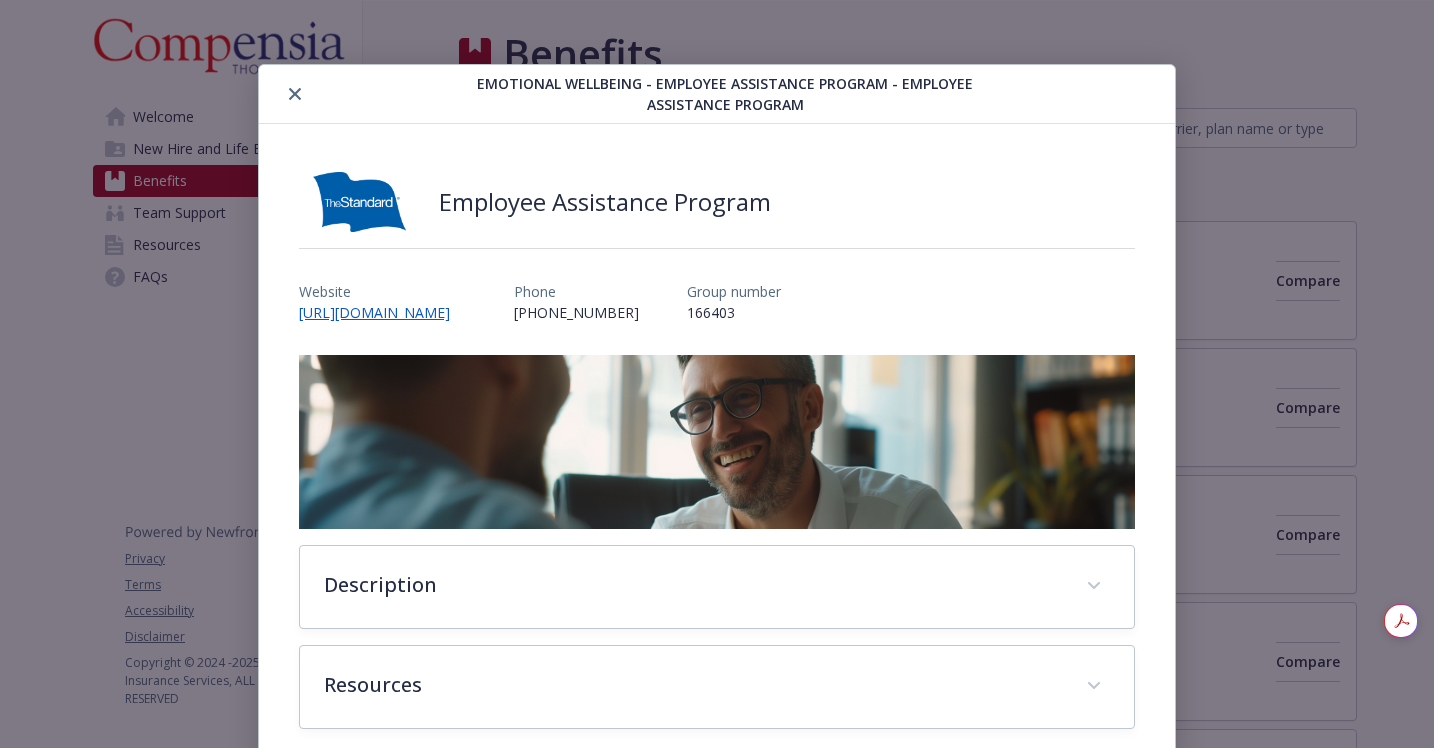 scroll, scrollTop: 2361, scrollLeft: 0, axis: vertical 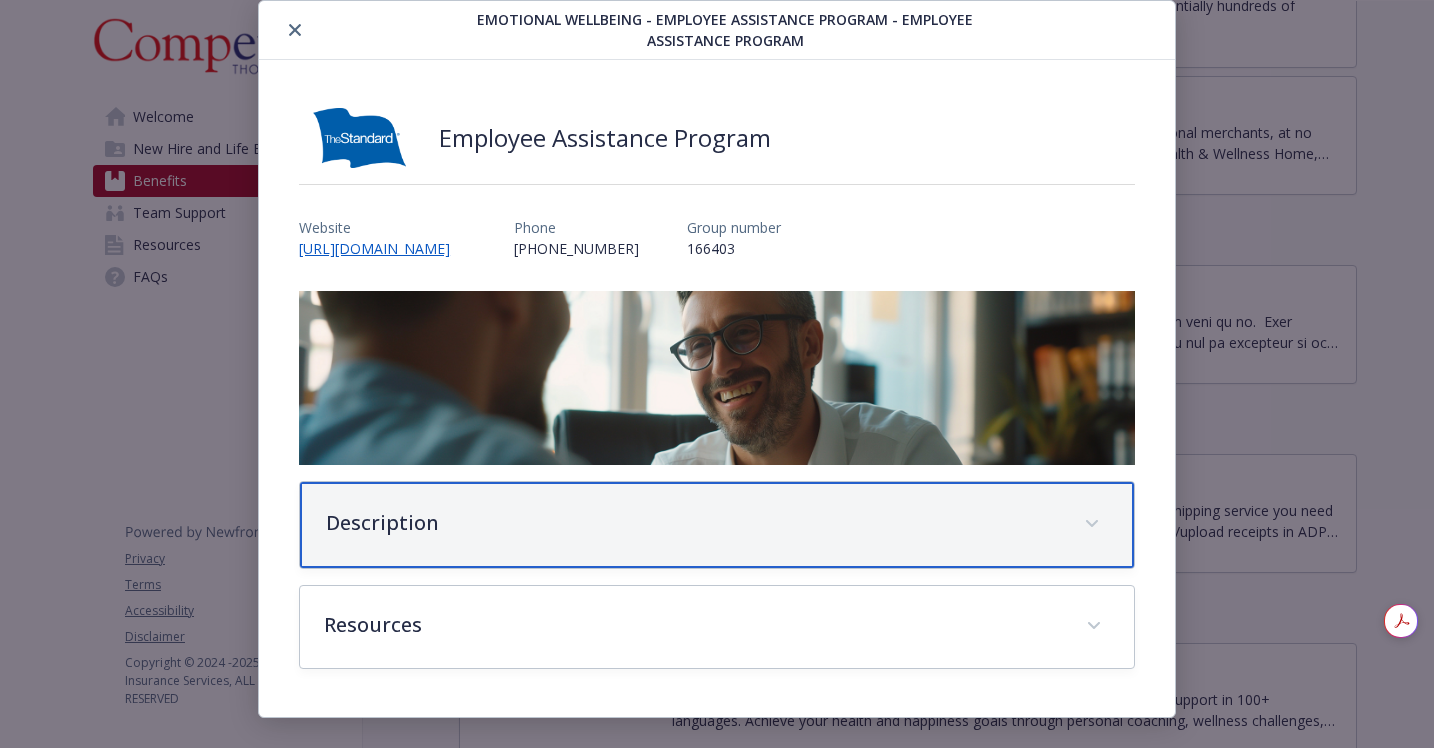 click on "Description" at bounding box center (693, 523) 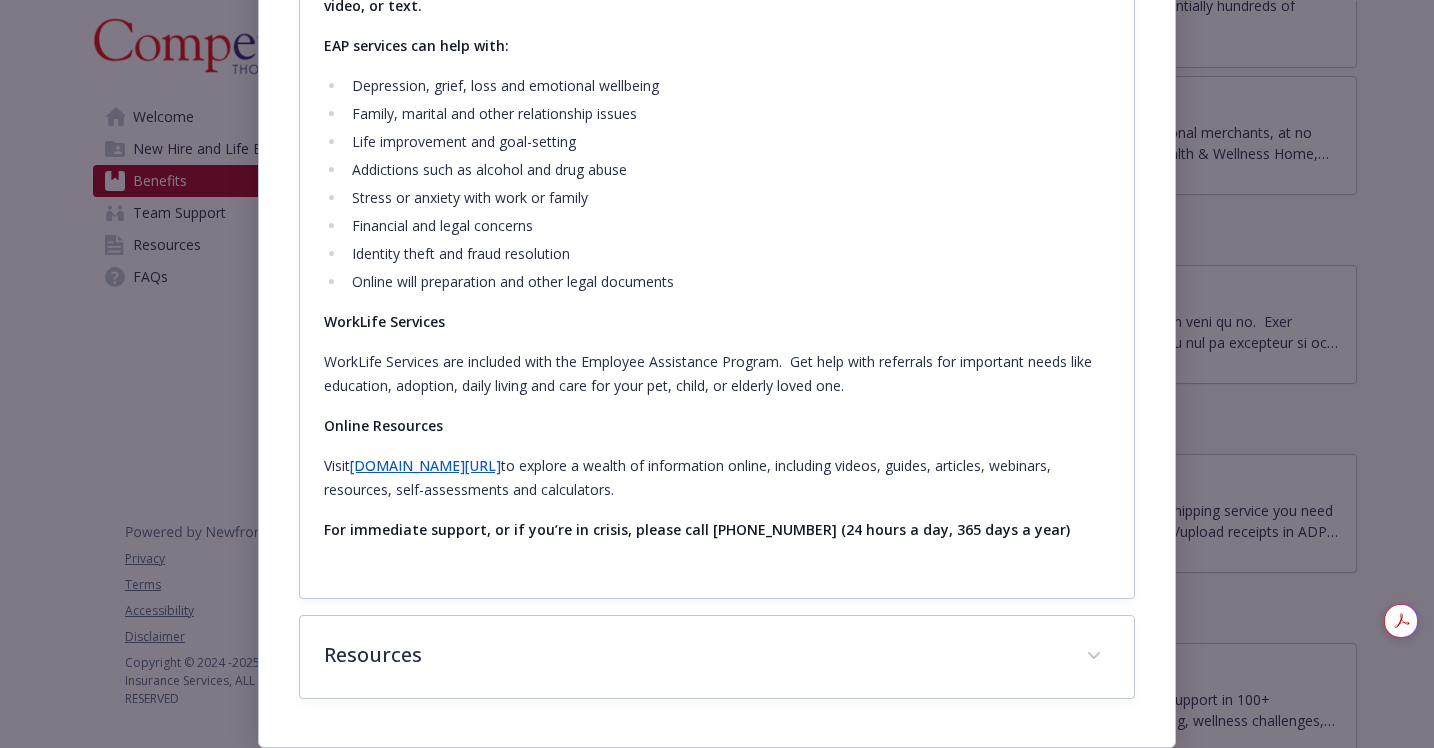 scroll, scrollTop: 0, scrollLeft: 0, axis: both 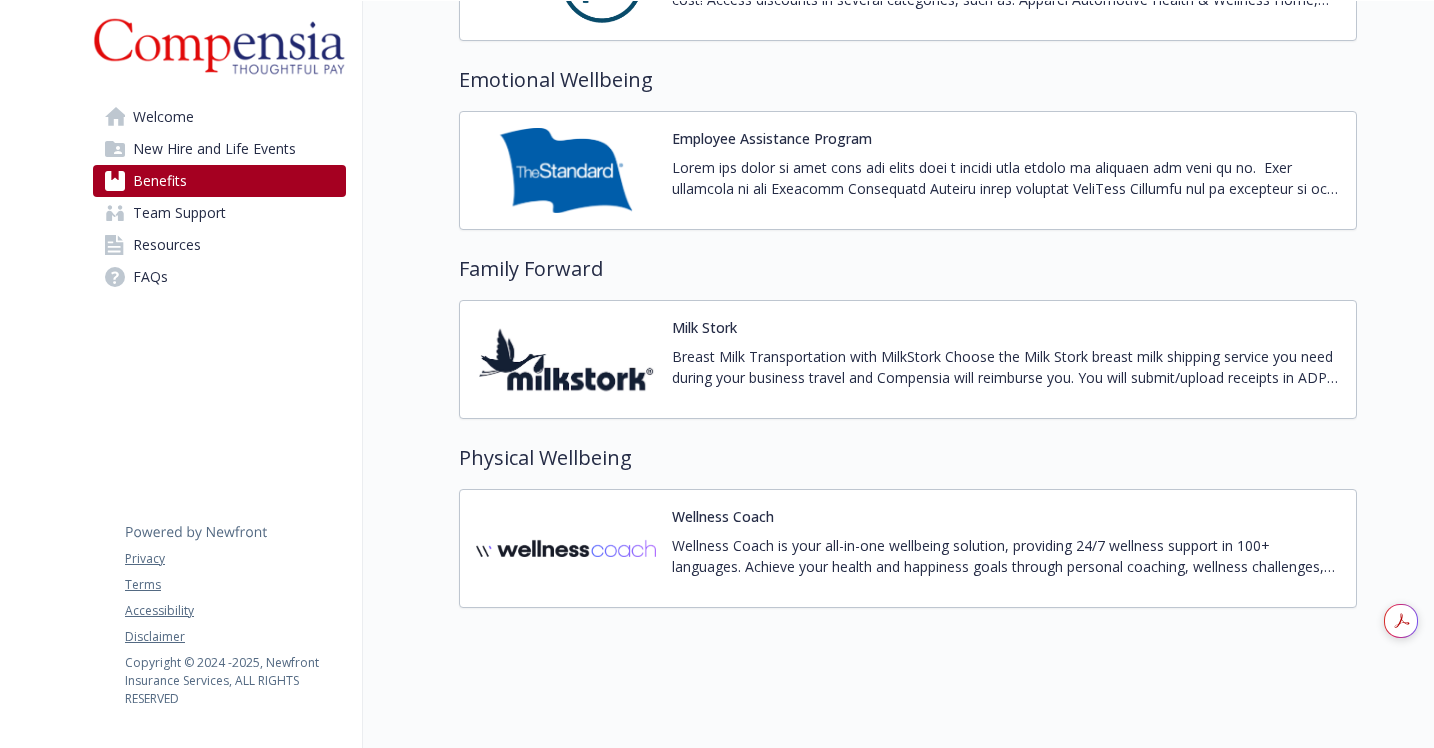 click on "Wellness Coach Wellness Coach is your all-in-one wellbeing solution, providing 24/7 wellness support in 100+ languages. Achieve your health and happiness goals through personal coaching, wellness challenges, community coaching sessions, on-demand sessions, a rewards program, and personalized wellness advice powered by our proprietary AI. The platform’s focus areas are geared towards alleviating stress and anxiety, achieving fitness goals, managing finances, nutrition and more!
Log into the web portal here
Questions? Contact [EMAIL_ADDRESS][DOMAIN_NAME]" at bounding box center [1006, 548] 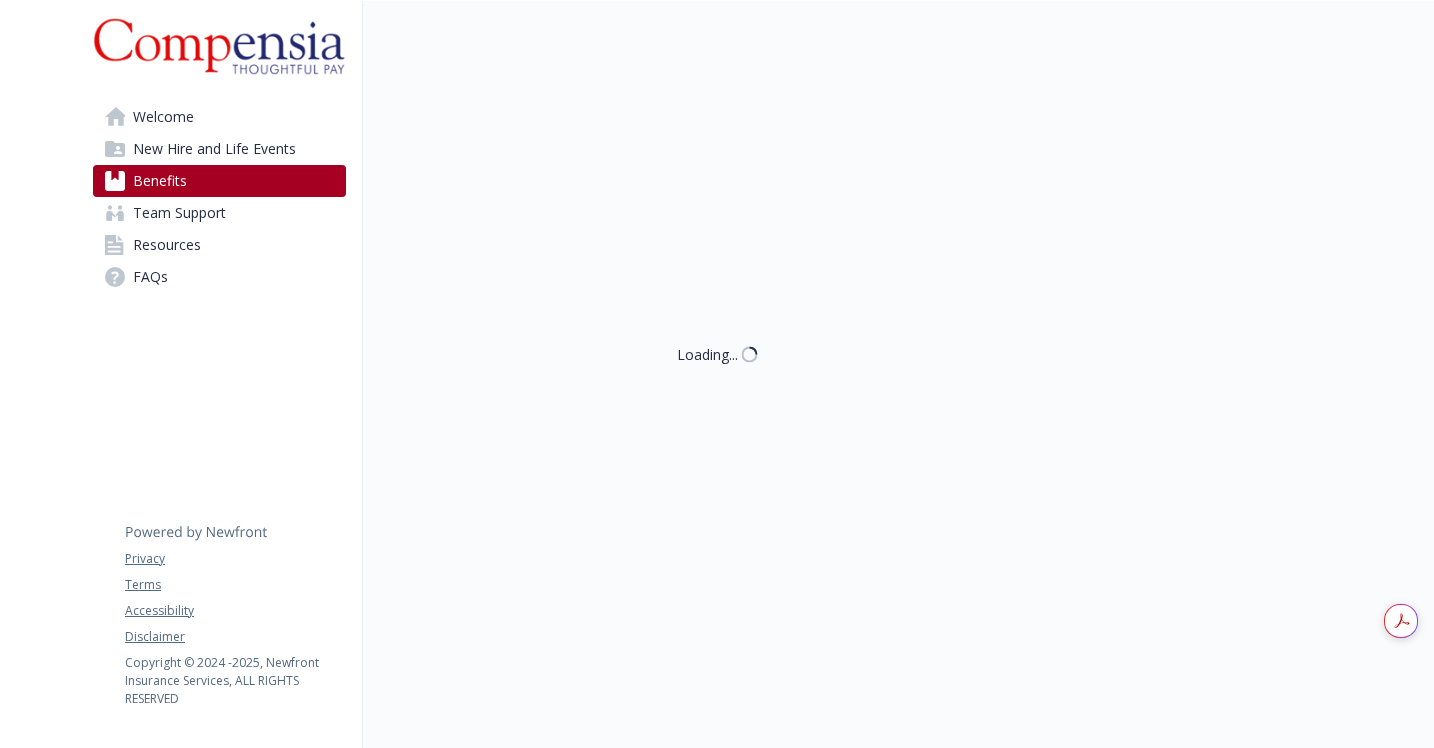 scroll, scrollTop: 2515, scrollLeft: 0, axis: vertical 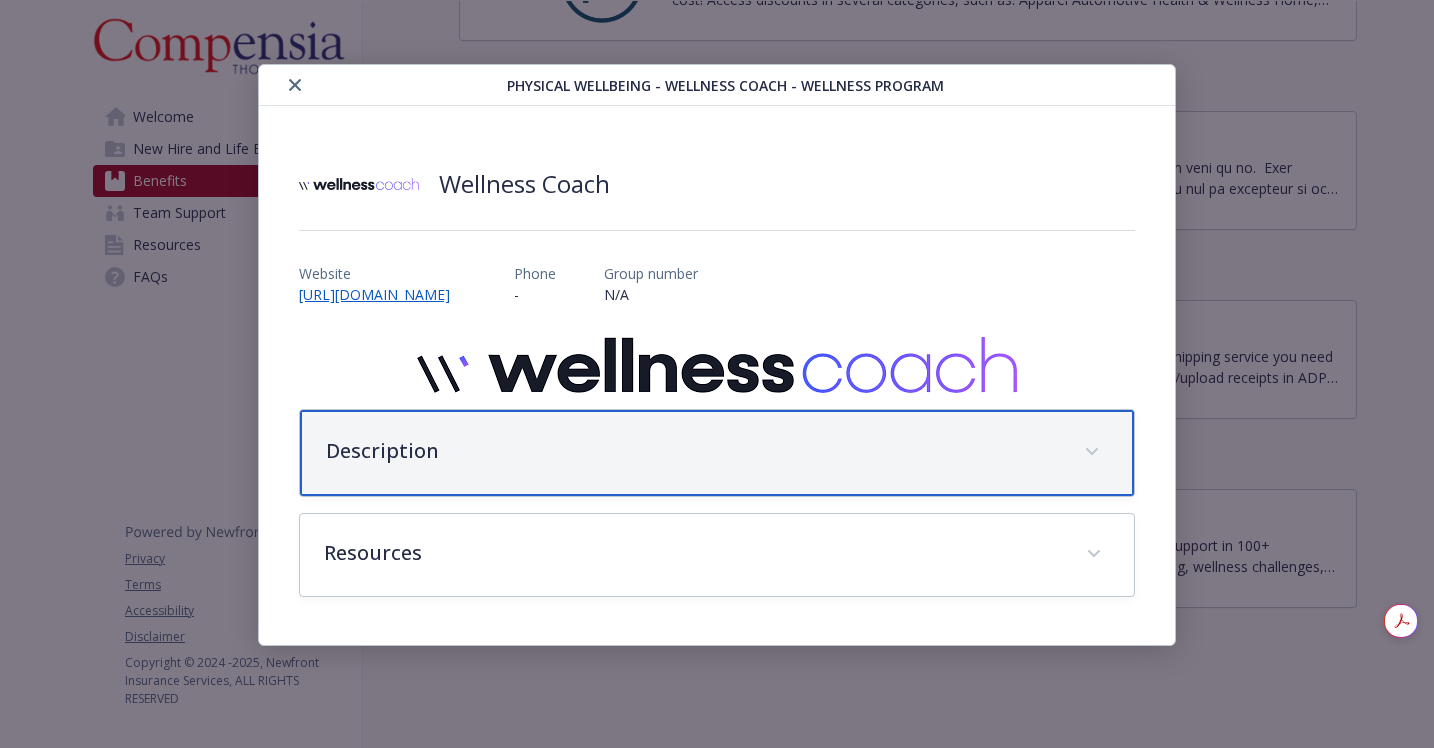 click on "Description" at bounding box center [717, 453] 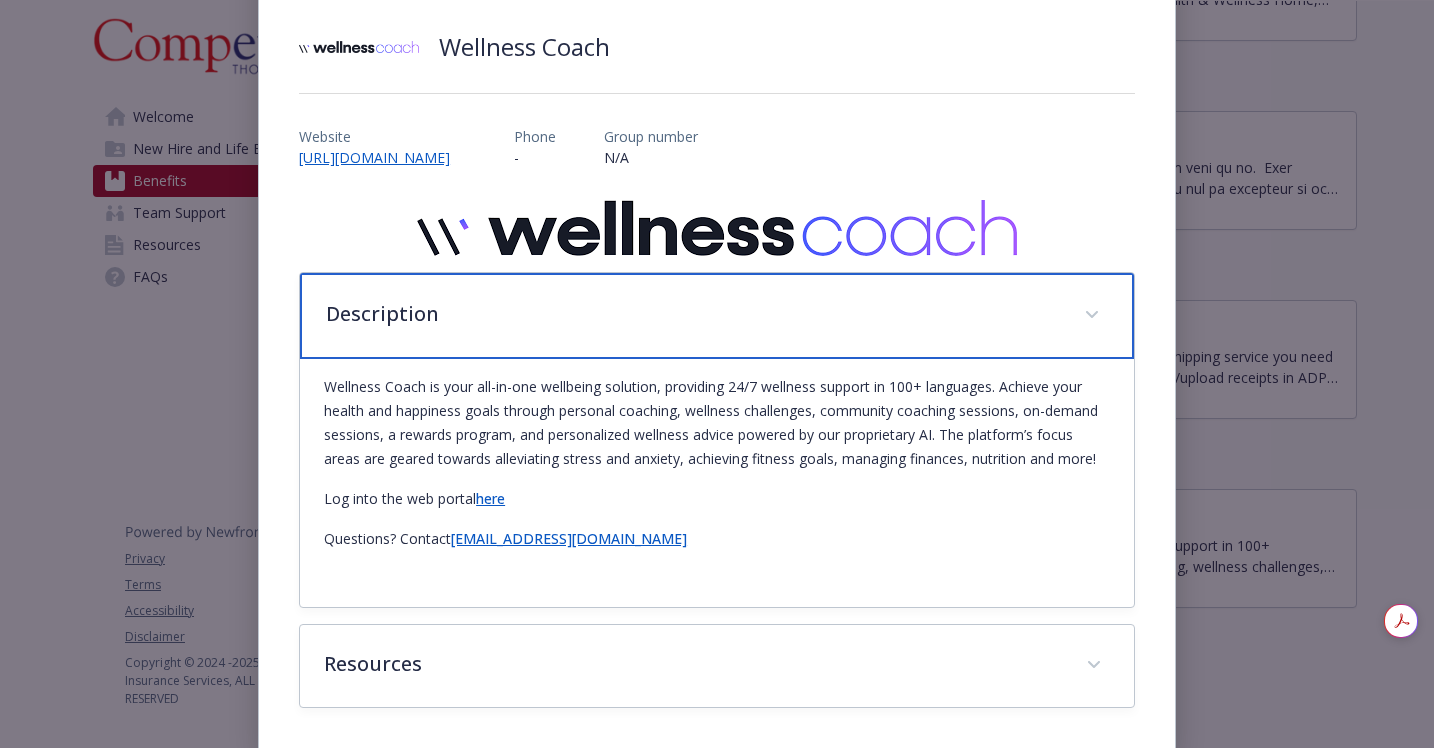 scroll, scrollTop: 138, scrollLeft: 0, axis: vertical 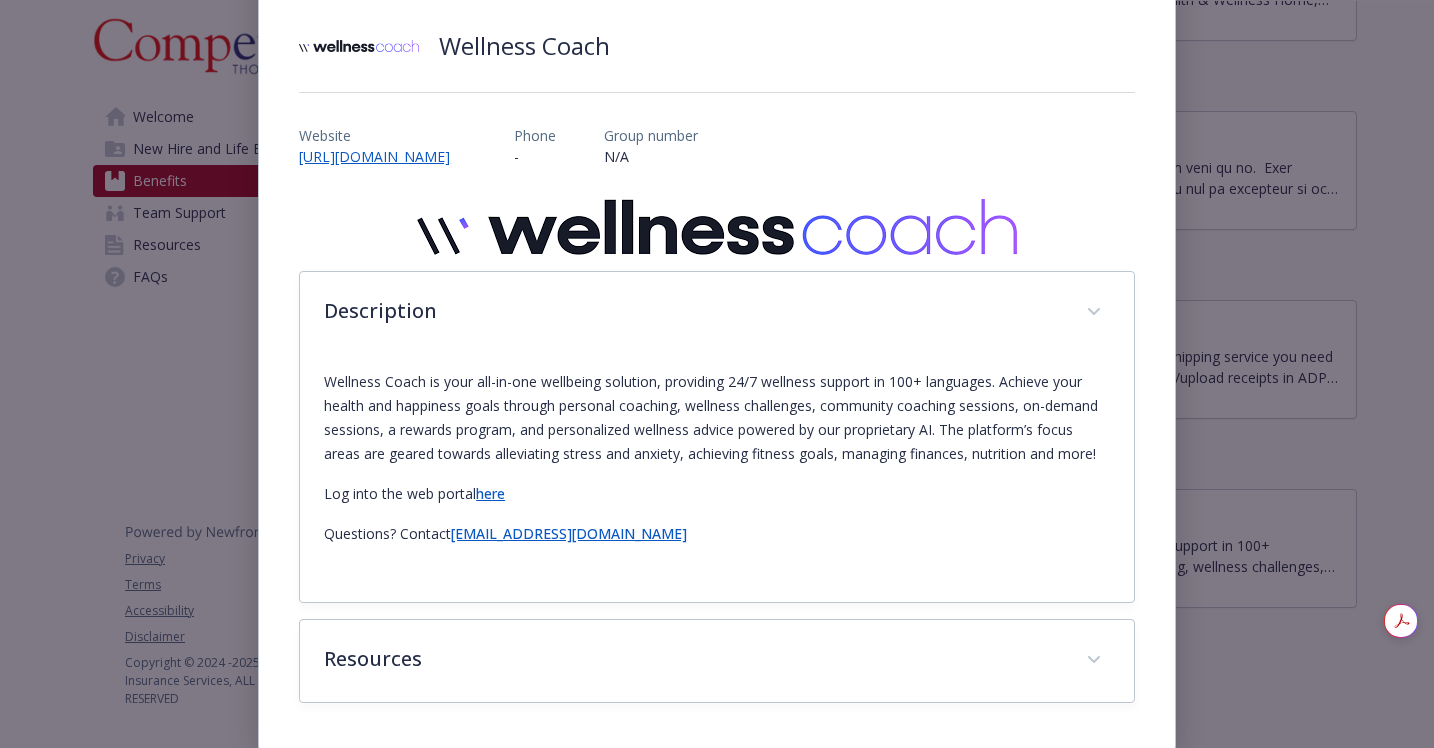 click on "here" at bounding box center [490, 493] 